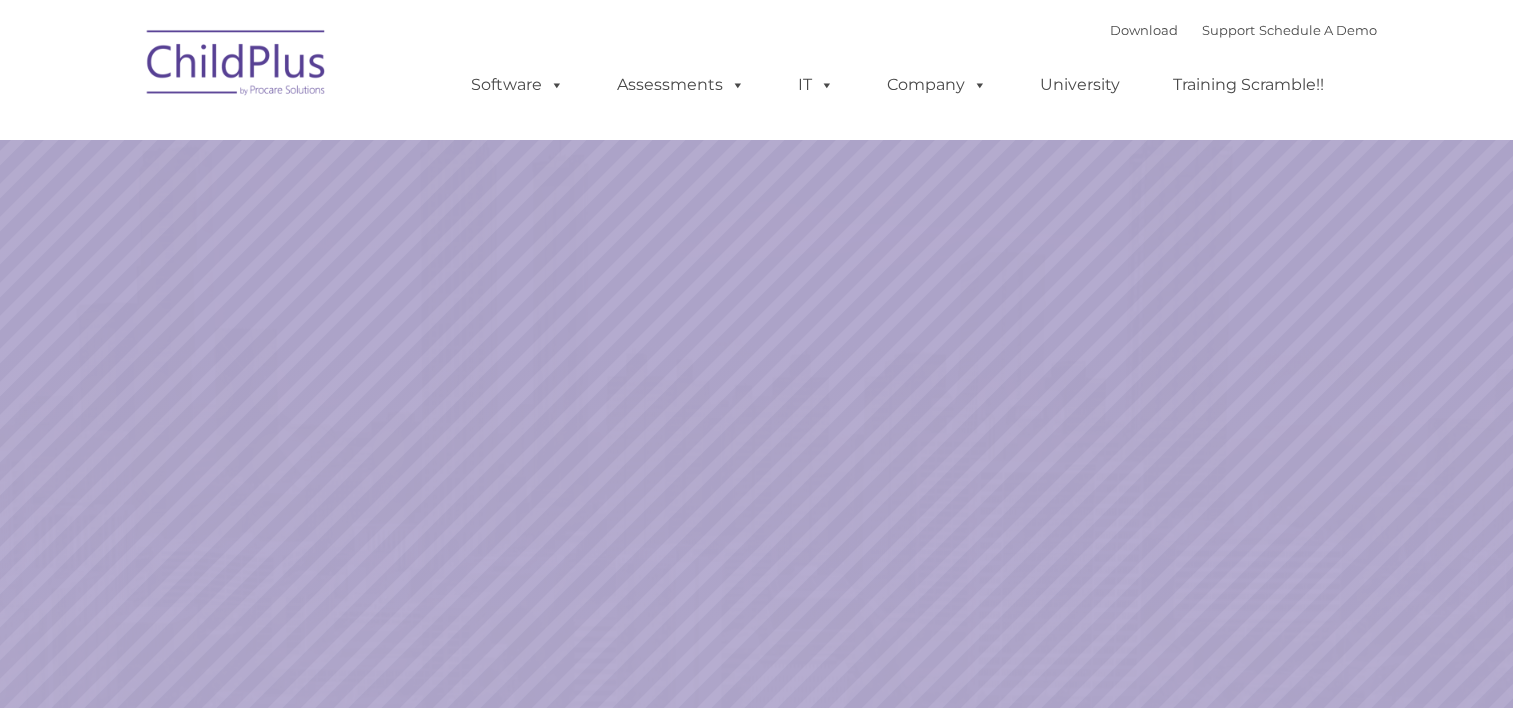 scroll, scrollTop: 0, scrollLeft: 0, axis: both 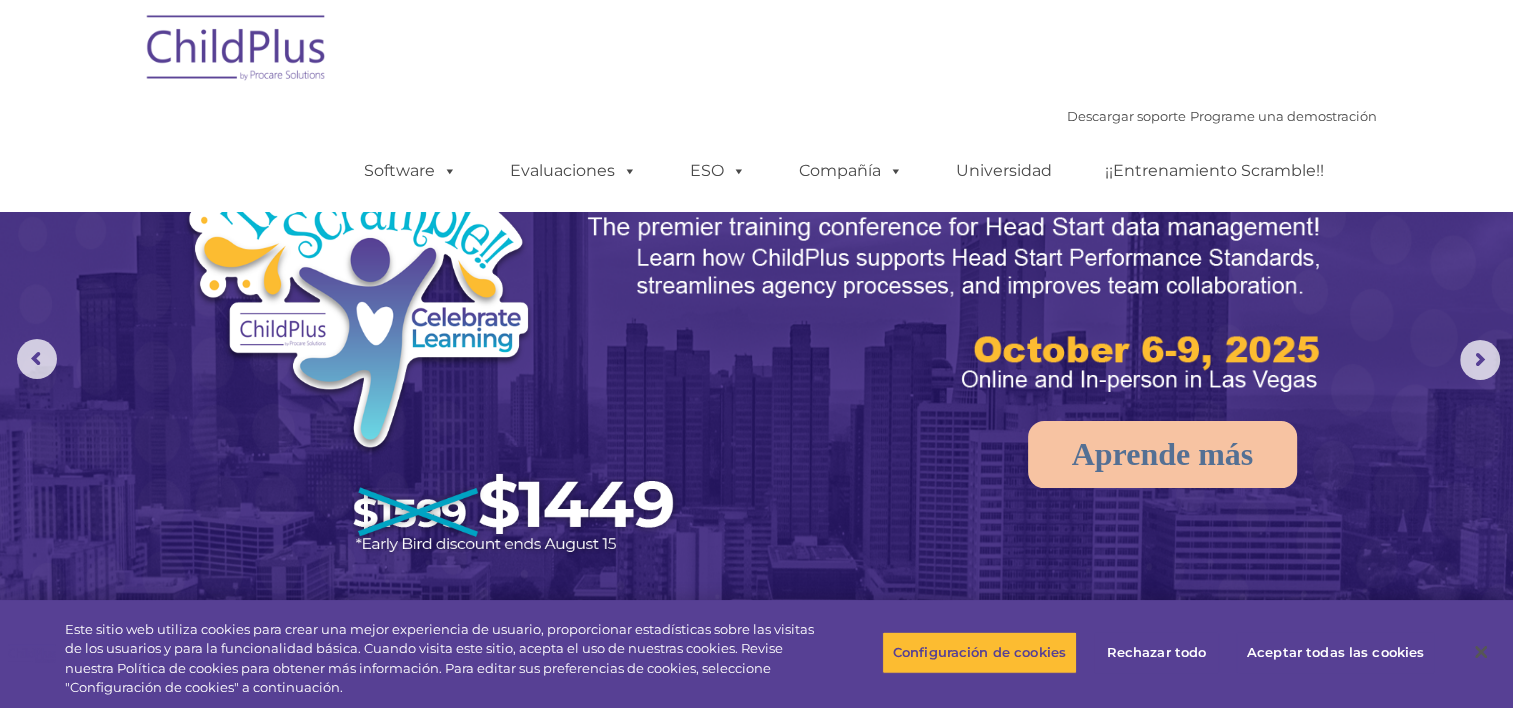 click at bounding box center (237, 51) 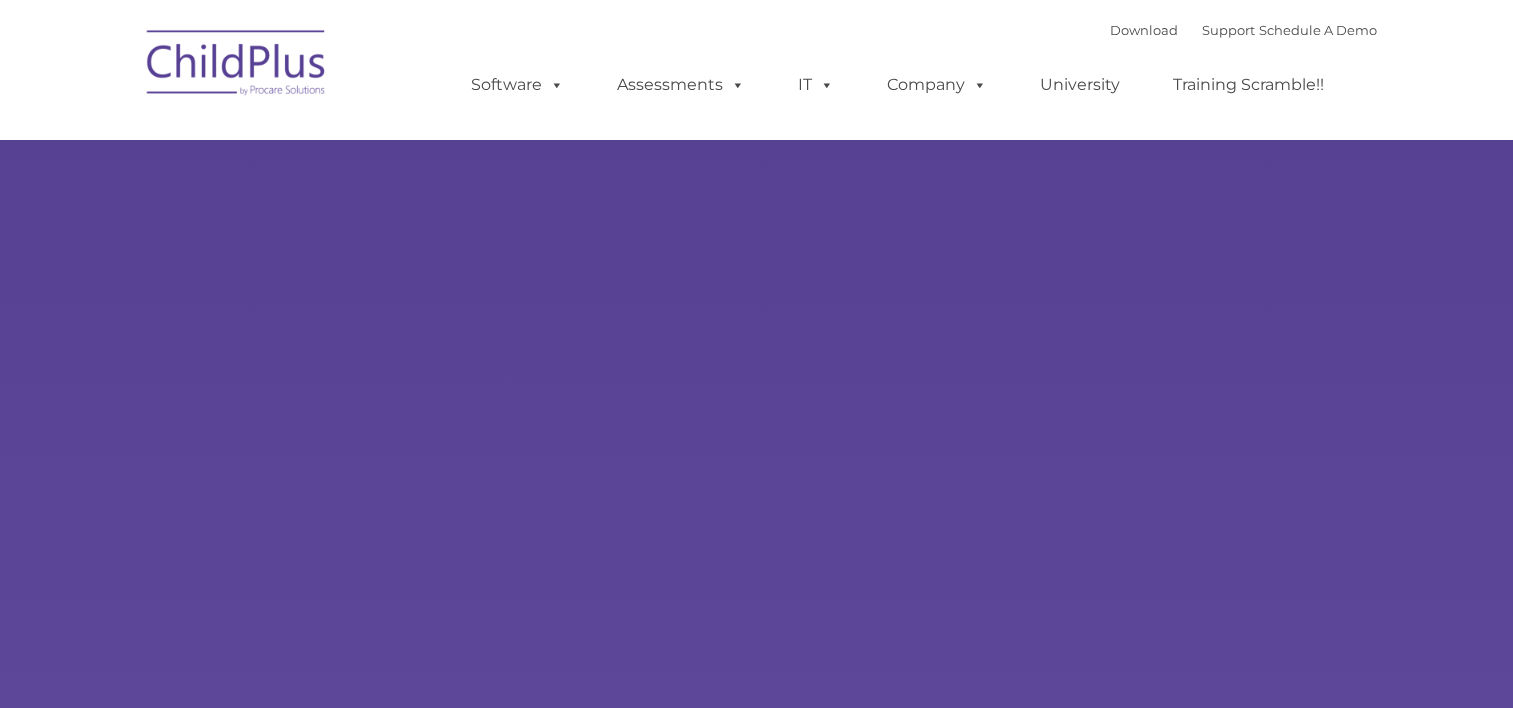 scroll, scrollTop: 0, scrollLeft: 0, axis: both 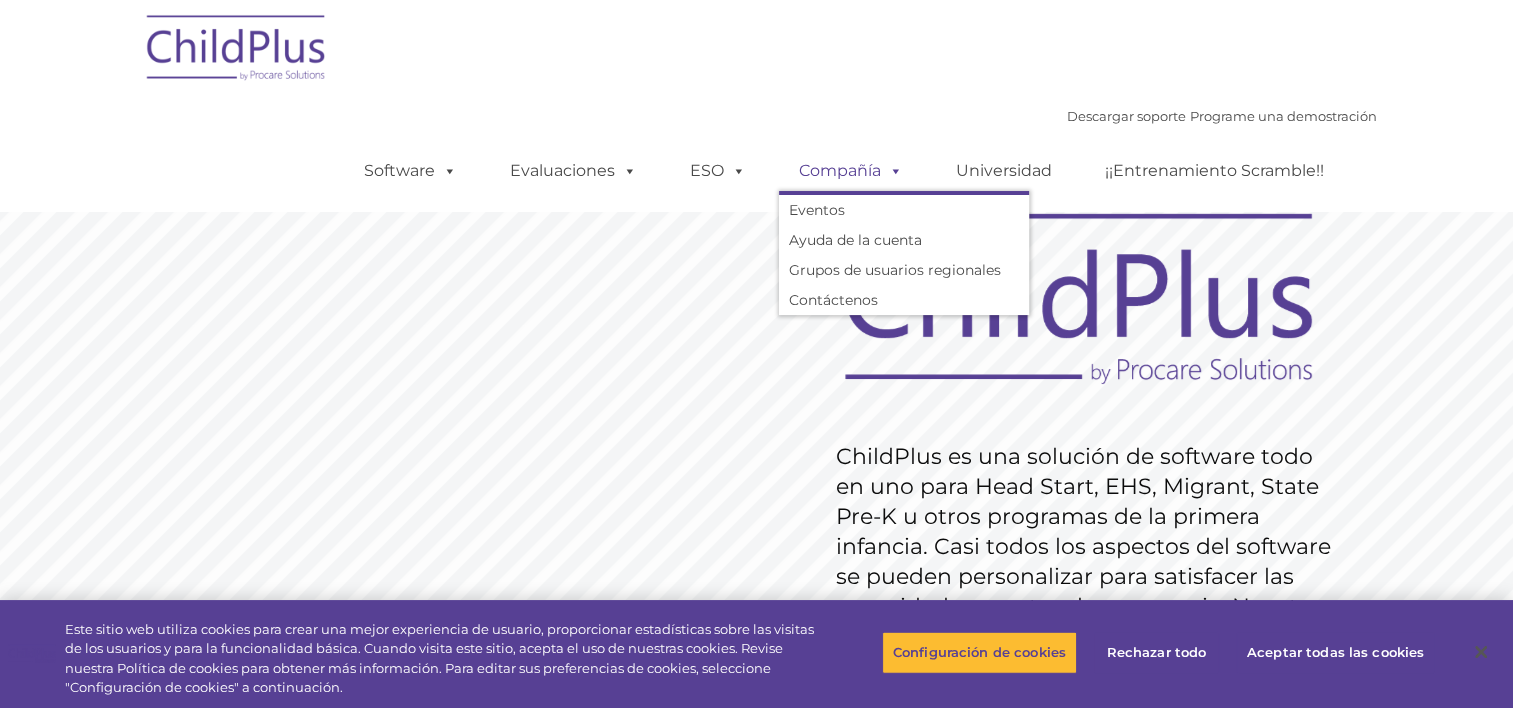 click at bounding box center [892, 170] 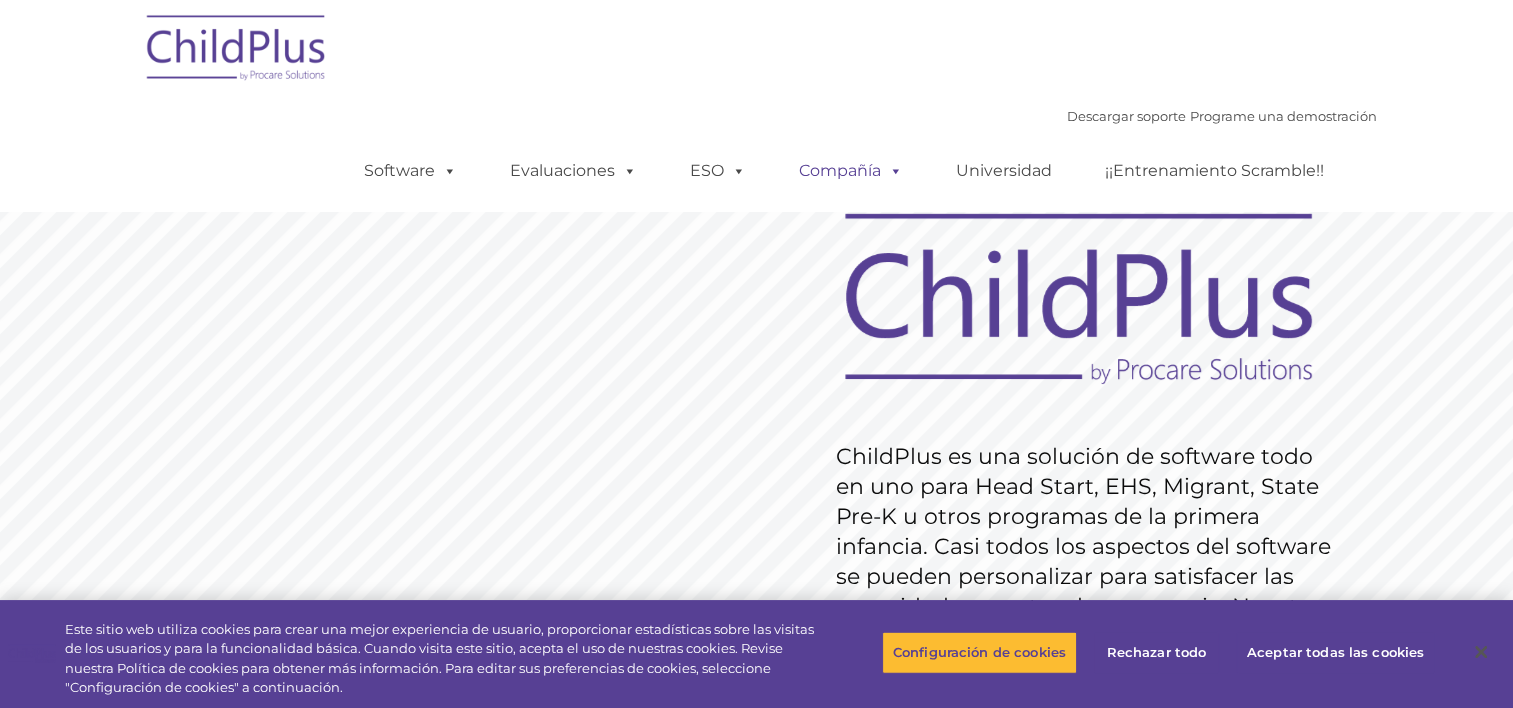 click at bounding box center (892, 170) 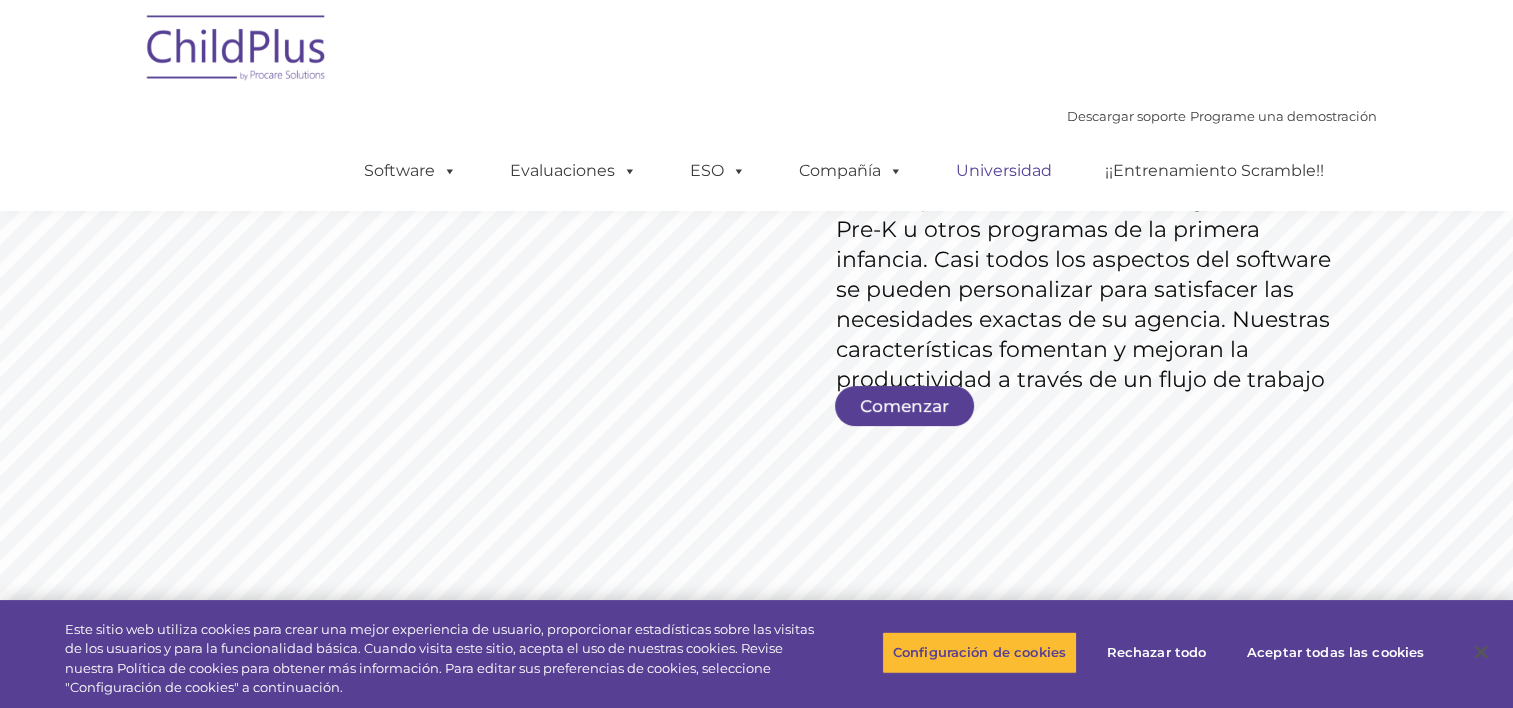 scroll, scrollTop: 288, scrollLeft: 0, axis: vertical 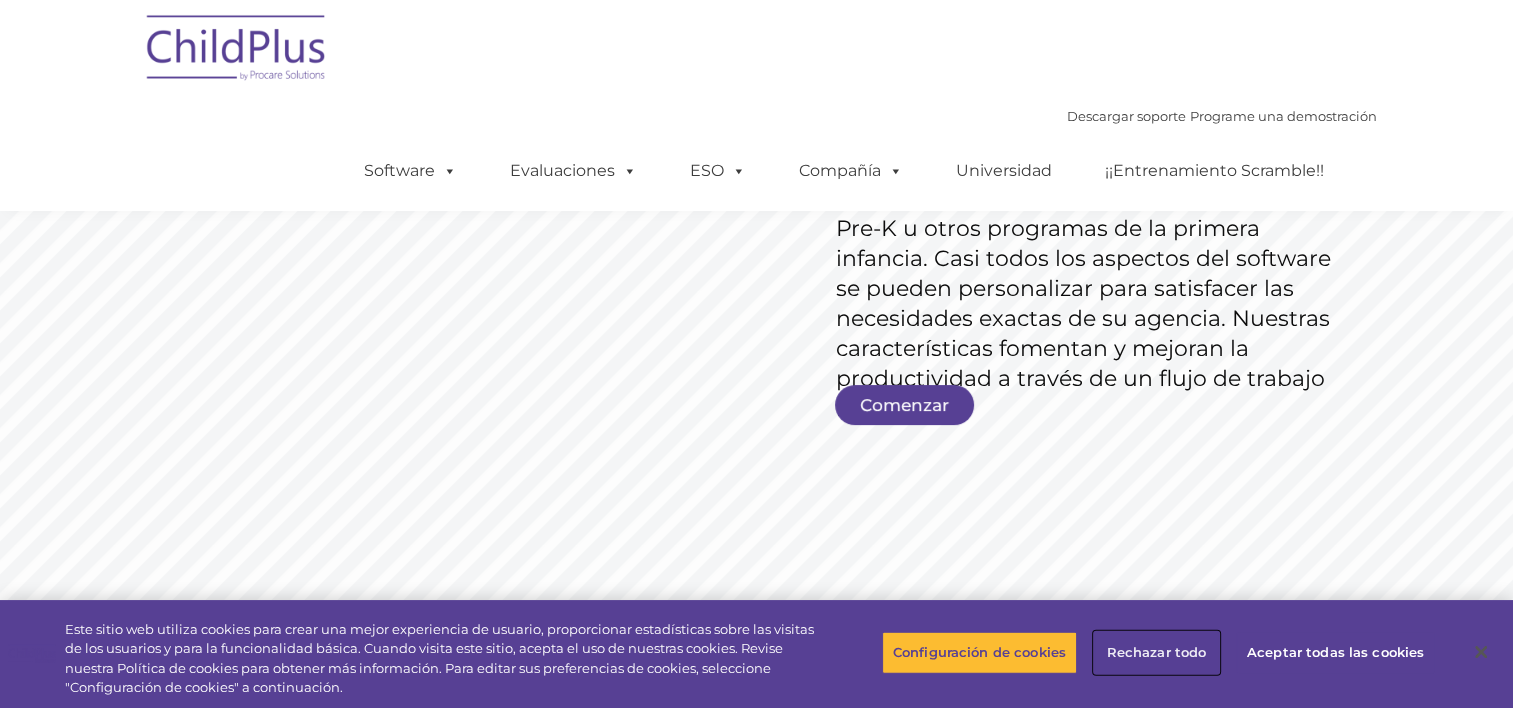 click on "Rechazar todo" at bounding box center [1156, 653] 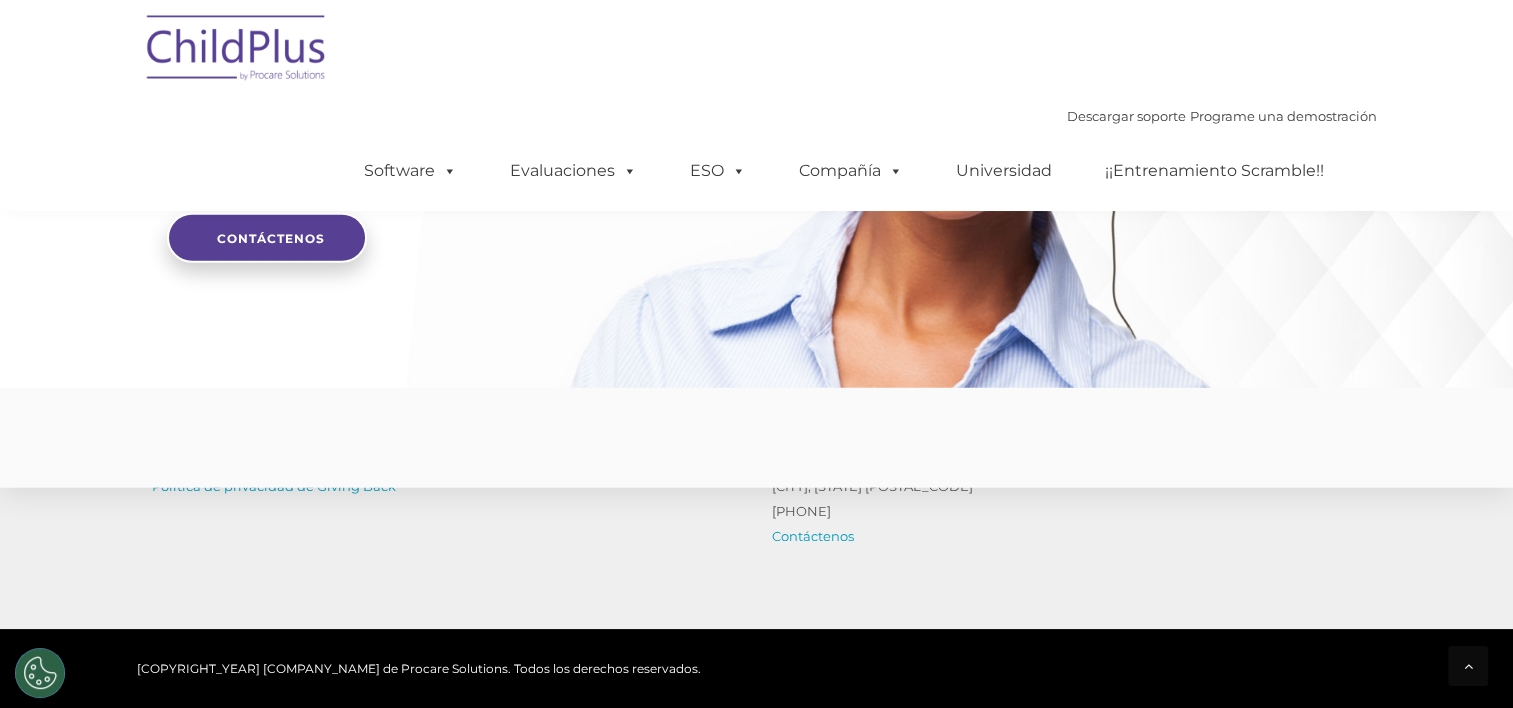 scroll, scrollTop: 5230, scrollLeft: 0, axis: vertical 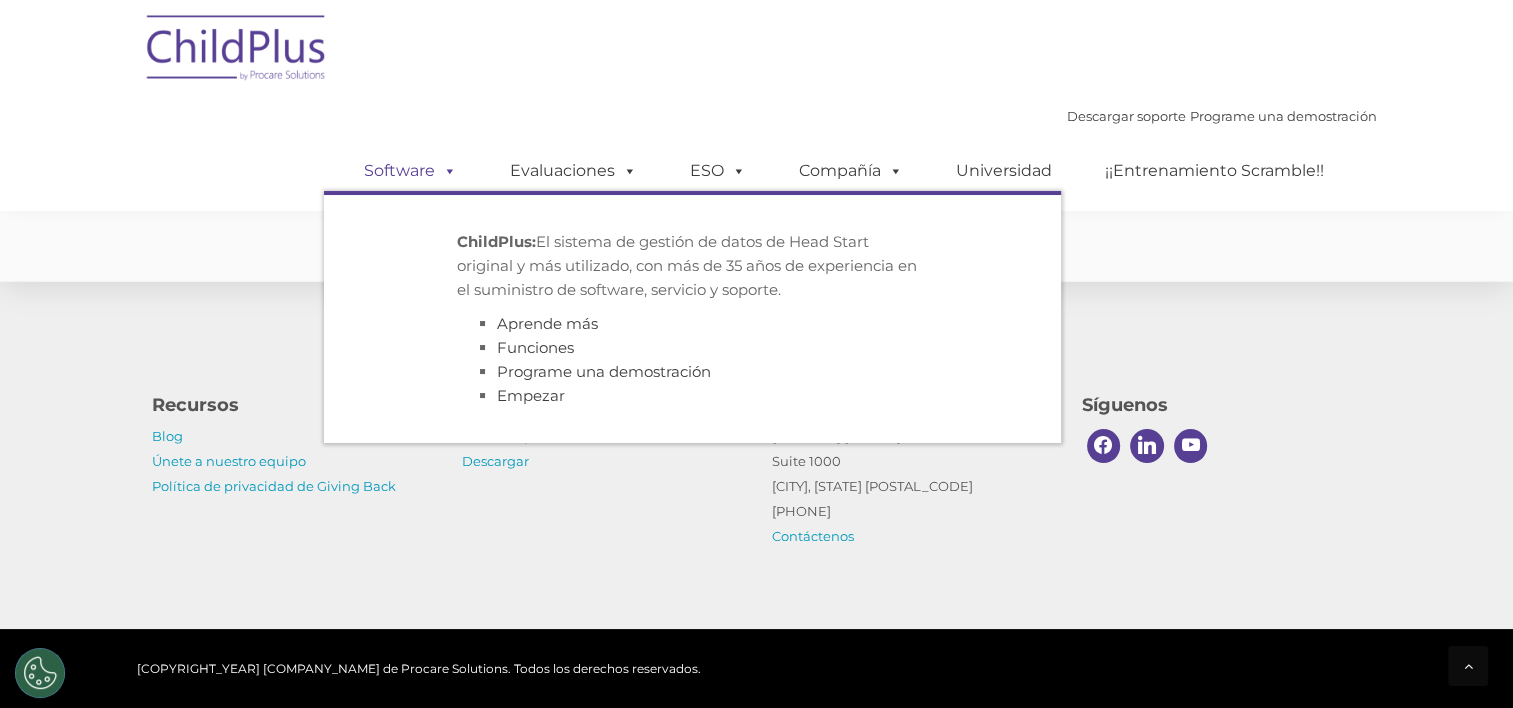 click on "Software" at bounding box center (399, 170) 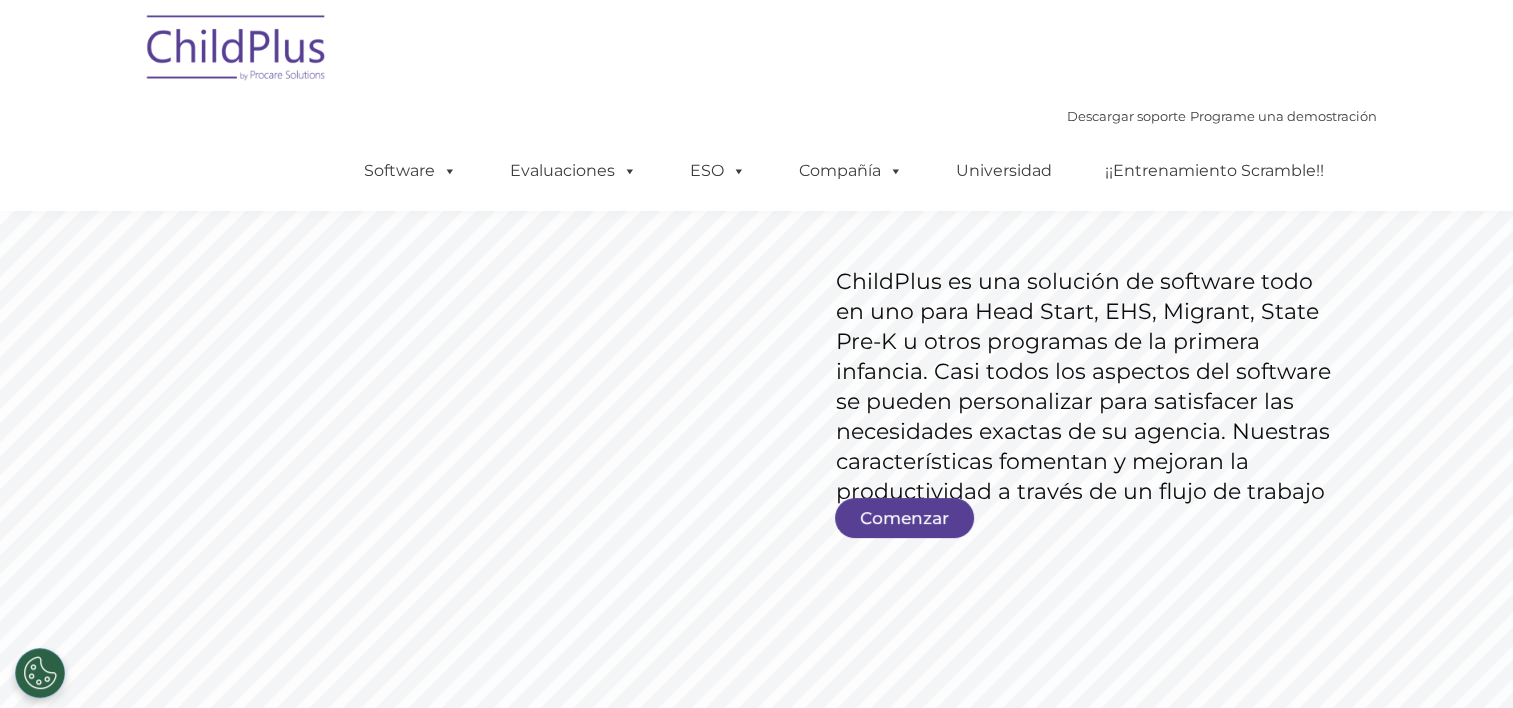 scroll, scrollTop: 176, scrollLeft: 0, axis: vertical 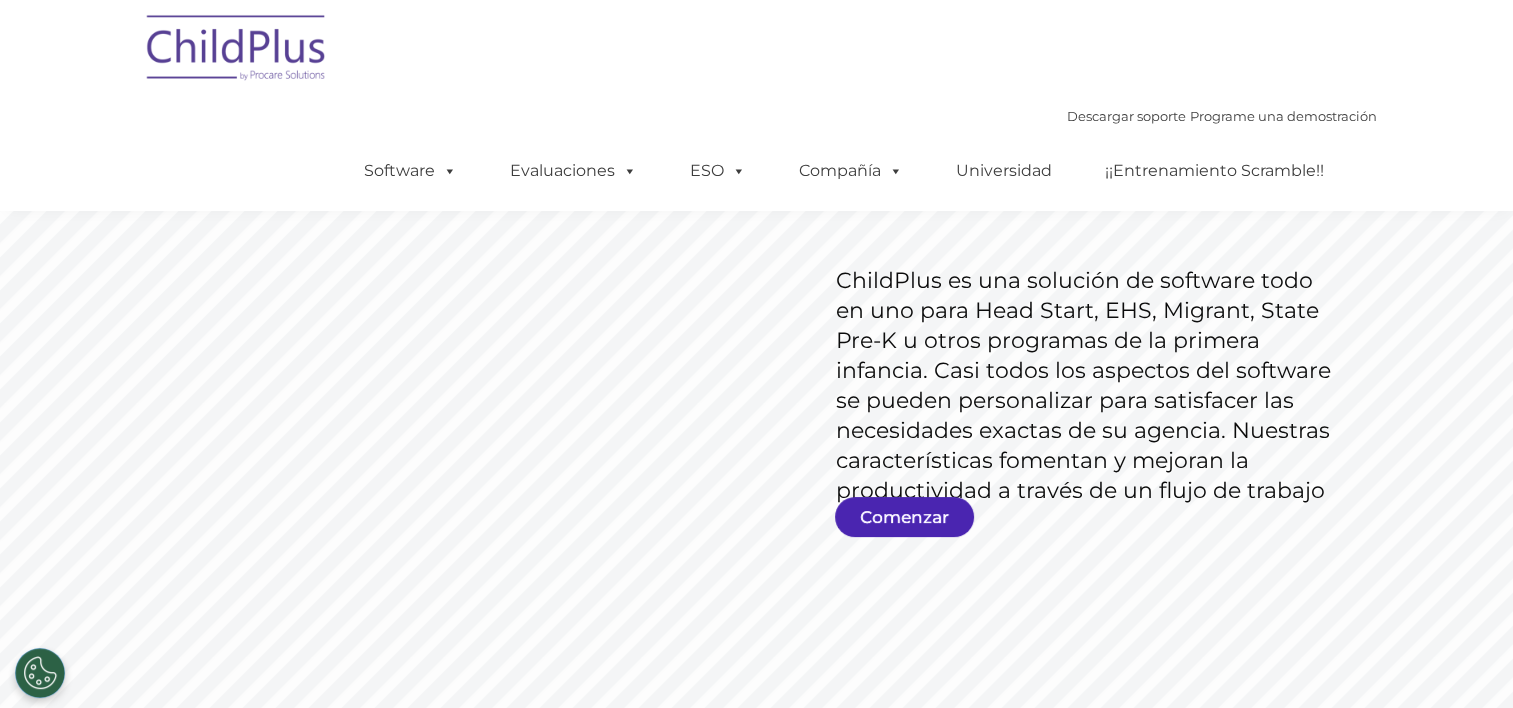 click on "Comenzar" at bounding box center [904, 517] 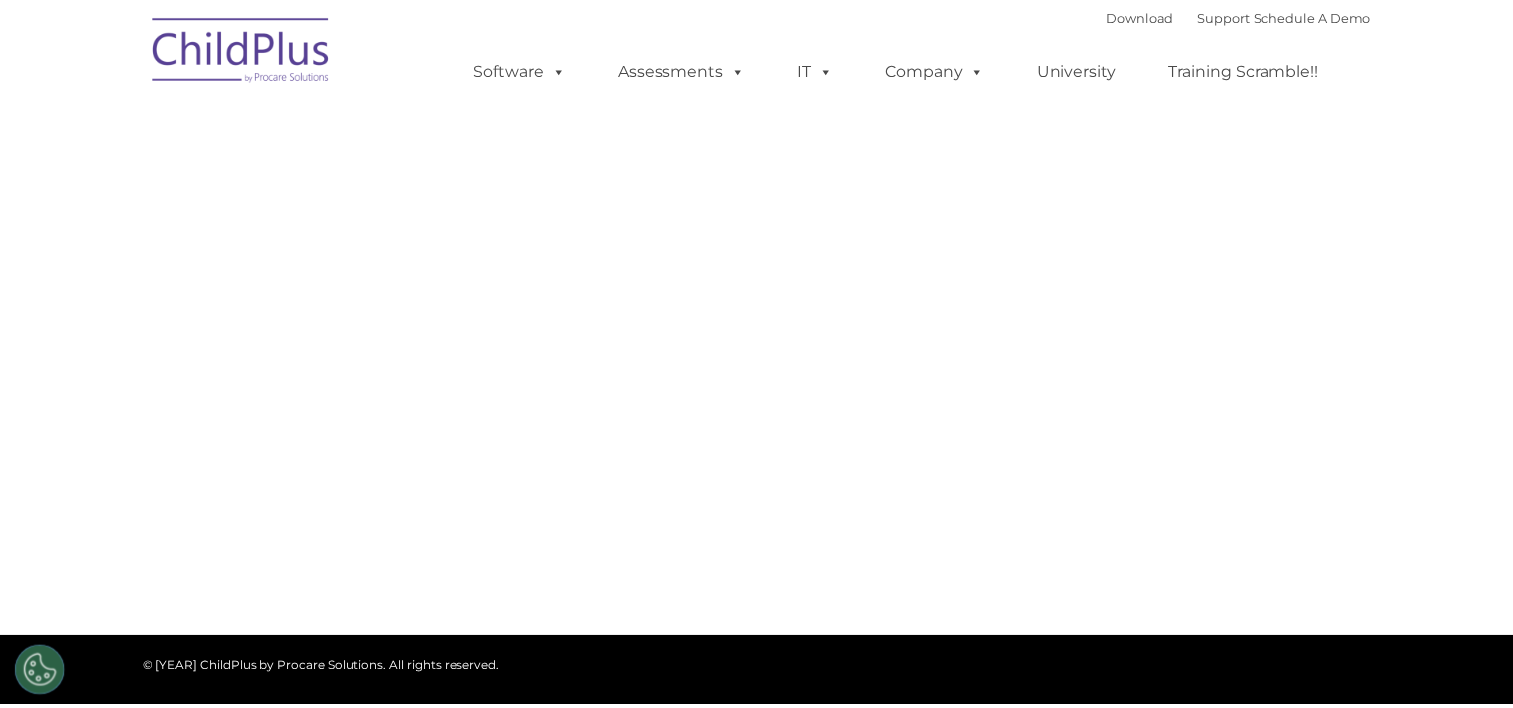 scroll, scrollTop: 0, scrollLeft: 0, axis: both 